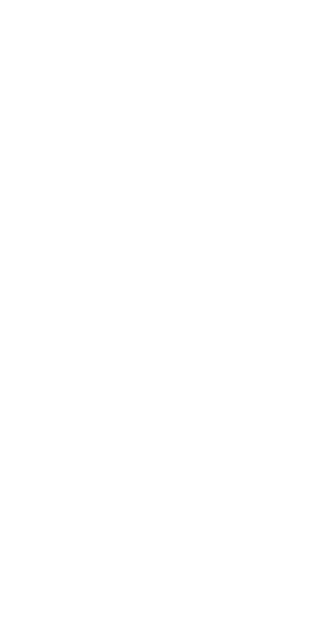 scroll, scrollTop: 0, scrollLeft: 0, axis: both 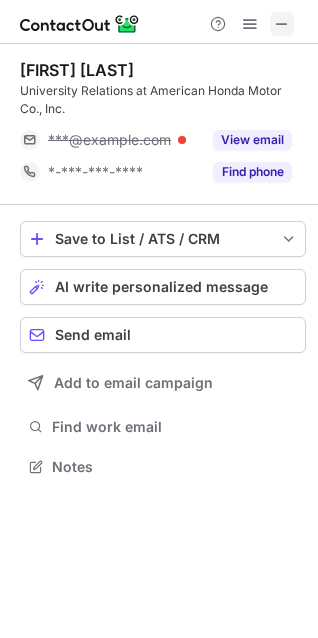 click at bounding box center [282, 24] 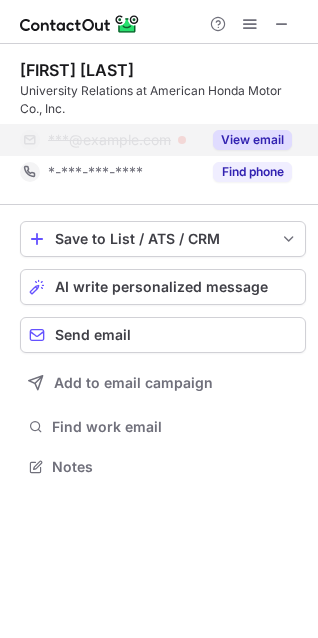 click on "View email" at bounding box center (252, 140) 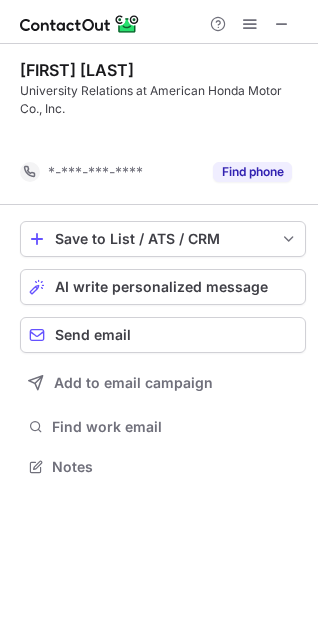 scroll, scrollTop: 420, scrollLeft: 318, axis: both 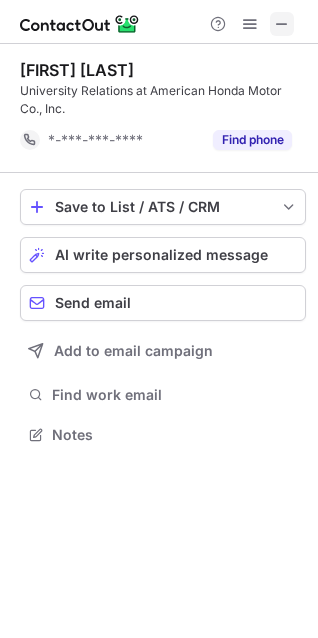 click at bounding box center (282, 24) 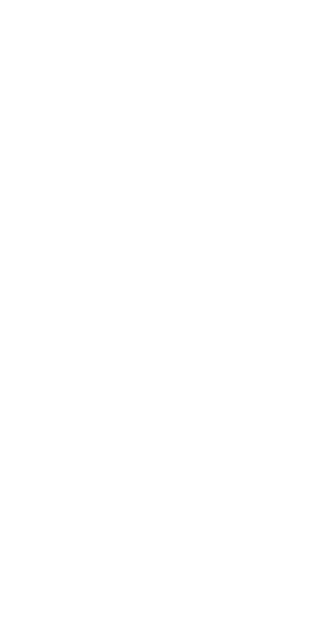 scroll, scrollTop: 0, scrollLeft: 0, axis: both 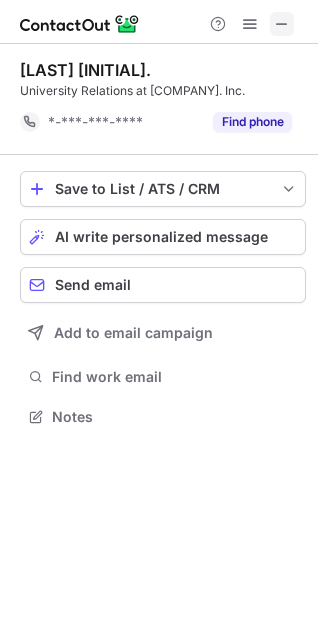 click at bounding box center [282, 24] 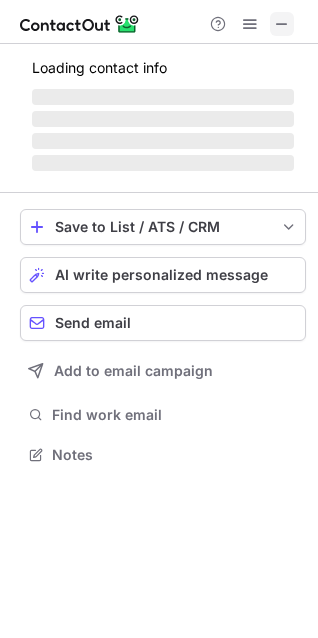 scroll, scrollTop: 10, scrollLeft: 9, axis: both 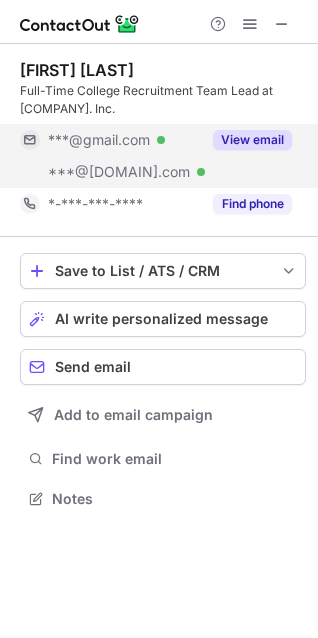 click on "View email" at bounding box center (252, 140) 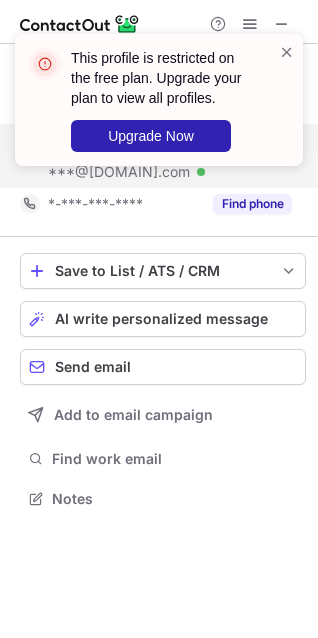click on "This profile is restricted on the free plan. Upgrade your plan to view all profiles. Upgrade Now" at bounding box center [151, 100] 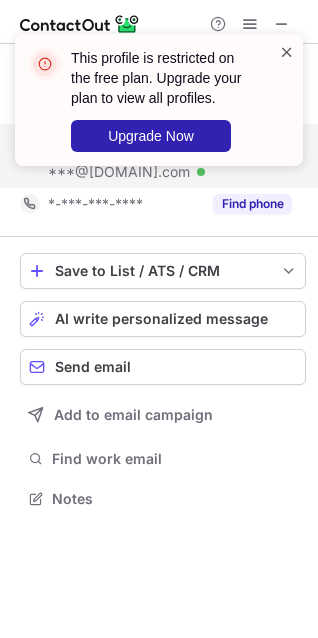 click at bounding box center (287, 52) 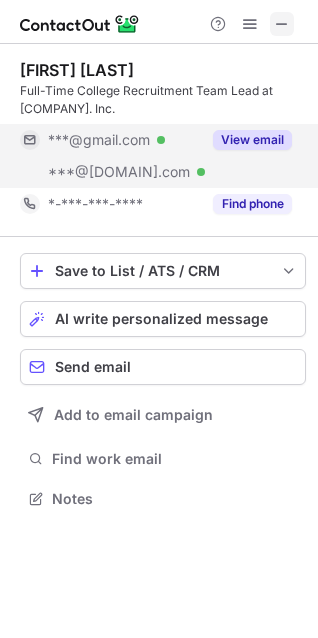 click at bounding box center [282, 24] 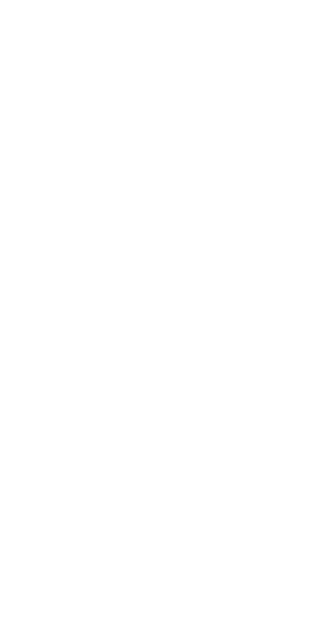 scroll, scrollTop: 0, scrollLeft: 0, axis: both 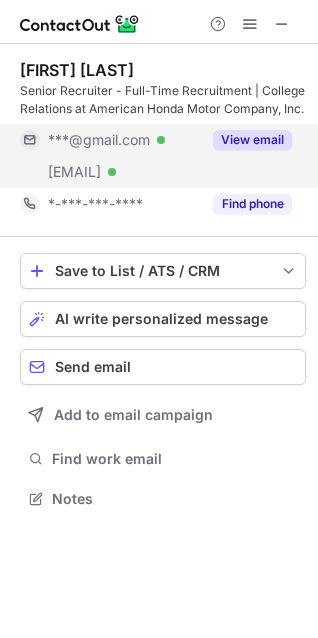 click on "View email" at bounding box center (252, 140) 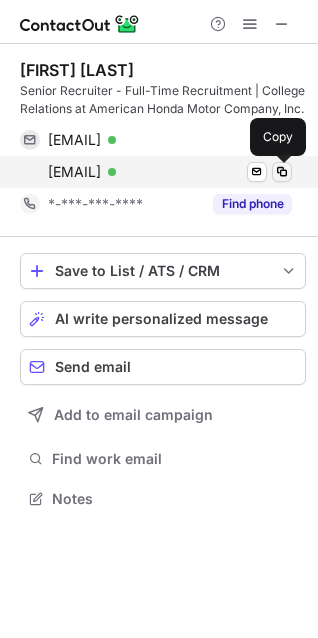 click at bounding box center (282, 172) 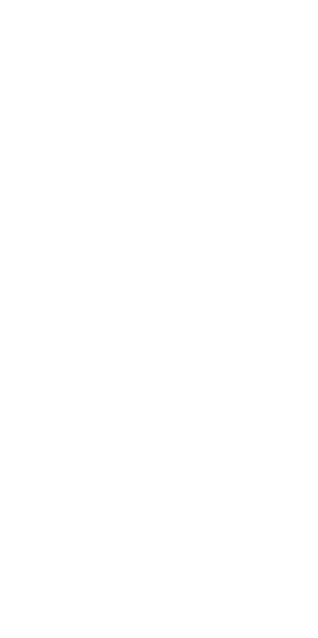 scroll, scrollTop: 0, scrollLeft: 0, axis: both 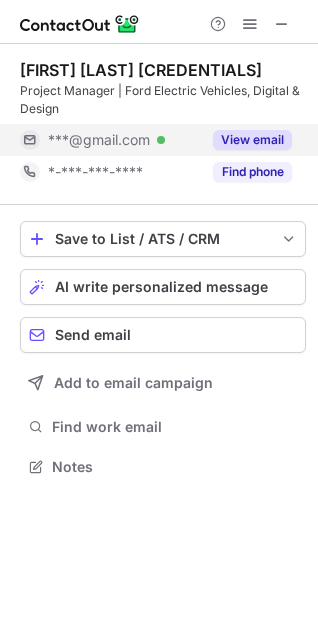 click on "View email" at bounding box center [252, 140] 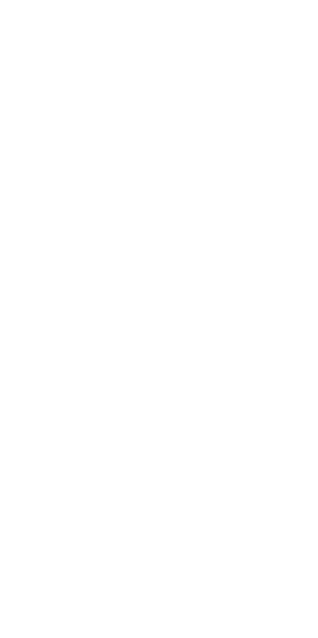 scroll, scrollTop: 0, scrollLeft: 0, axis: both 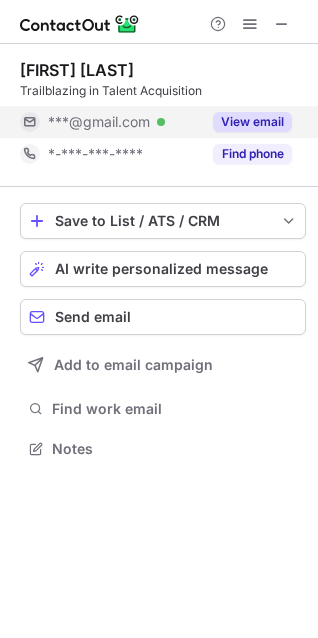 click on "View email" at bounding box center [252, 122] 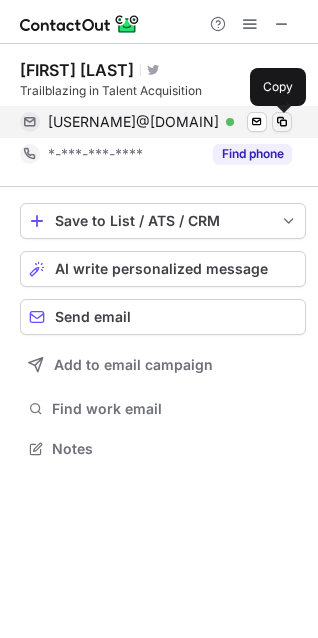 click at bounding box center [282, 122] 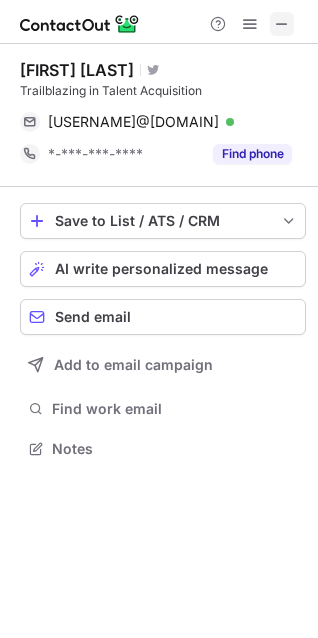 click at bounding box center (282, 24) 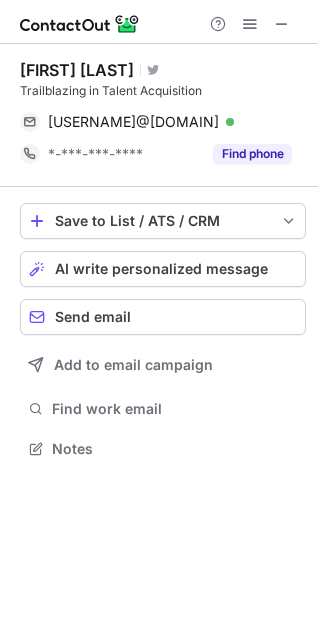 scroll, scrollTop: 440, scrollLeft: 318, axis: both 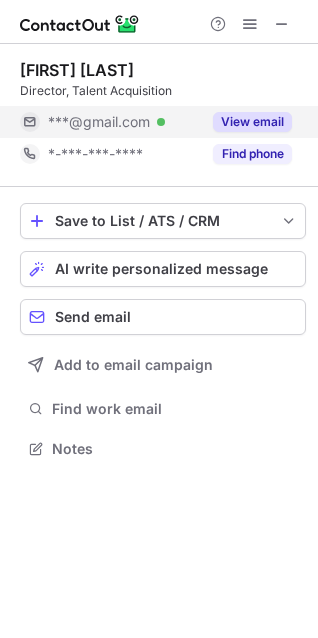 click on "View email" at bounding box center [252, 122] 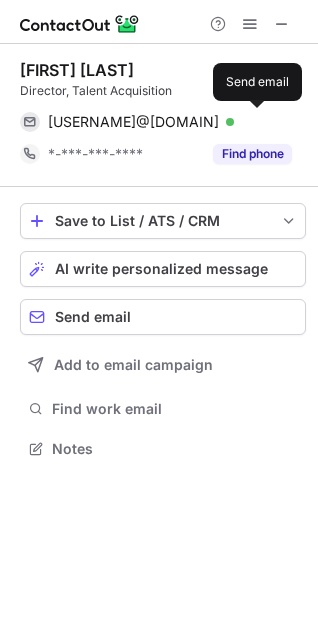 click at bounding box center [257, 122] 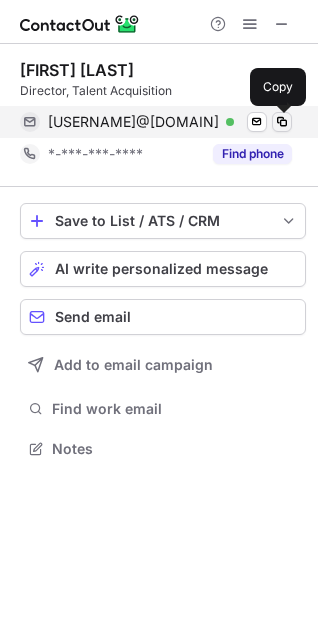 click at bounding box center [282, 122] 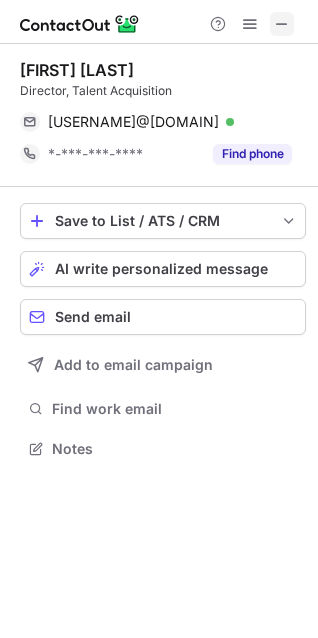 click at bounding box center (282, 24) 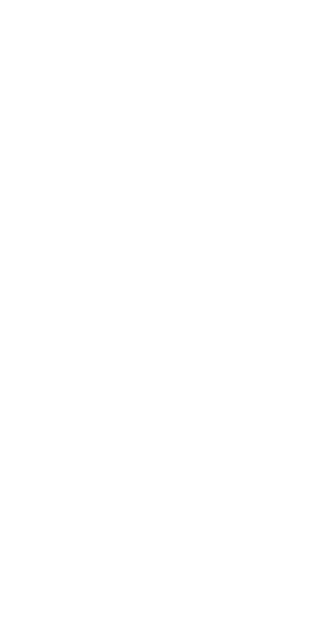scroll, scrollTop: 0, scrollLeft: 0, axis: both 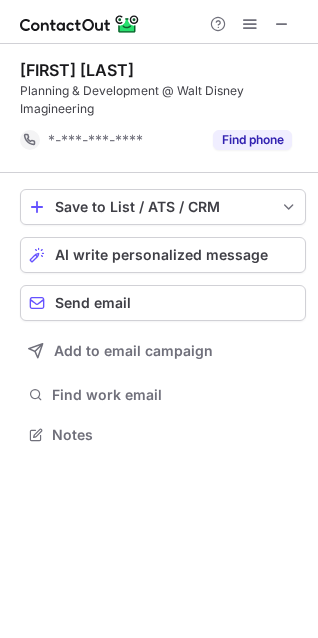 click at bounding box center (250, 24) 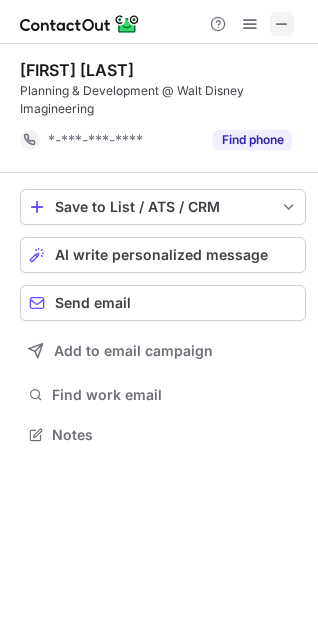 click at bounding box center [282, 24] 